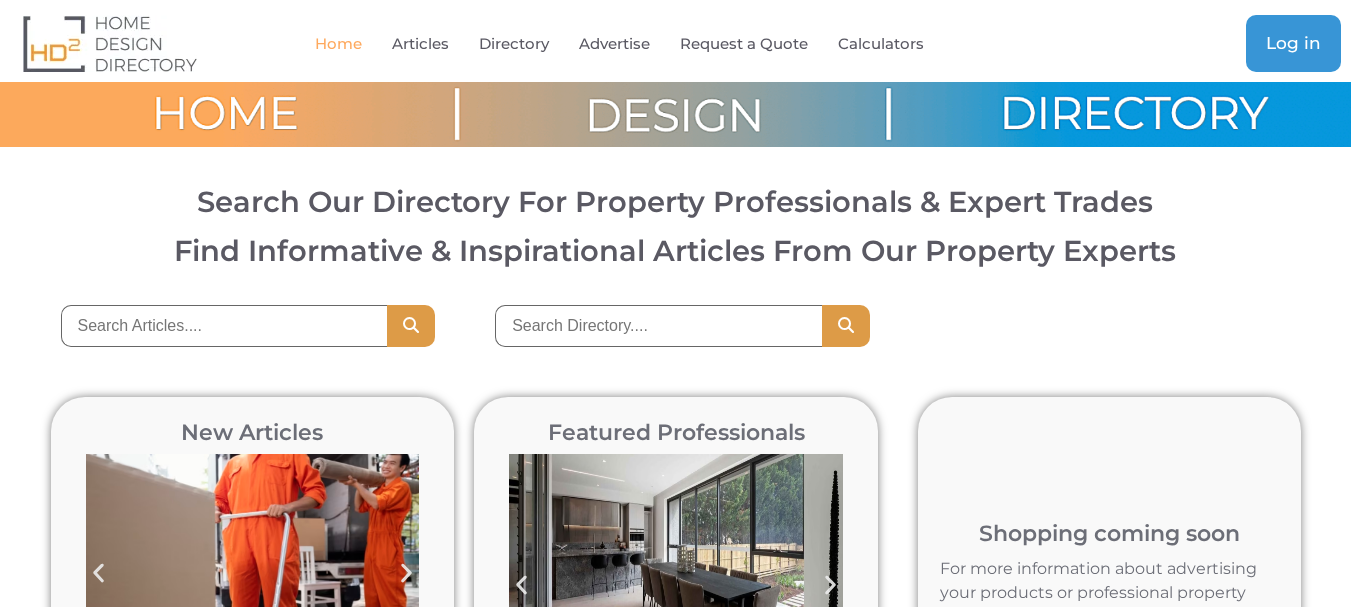 scroll, scrollTop: 0, scrollLeft: 0, axis: both 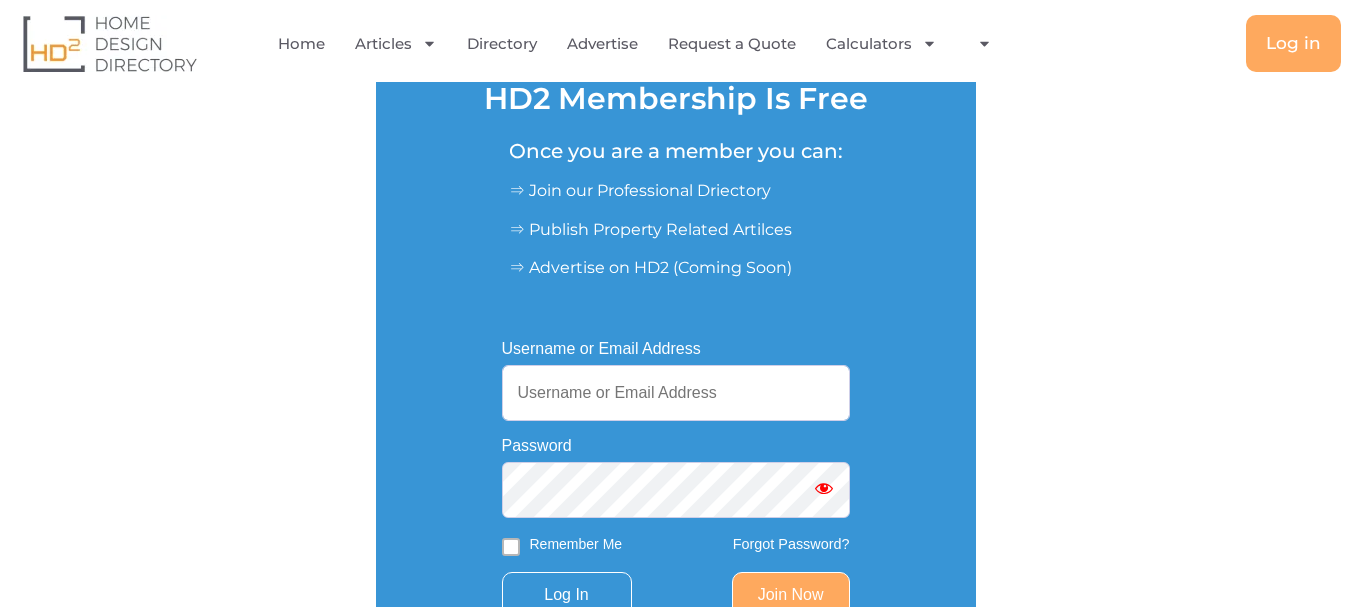 click on "Username or Email Address" at bounding box center (676, 393) 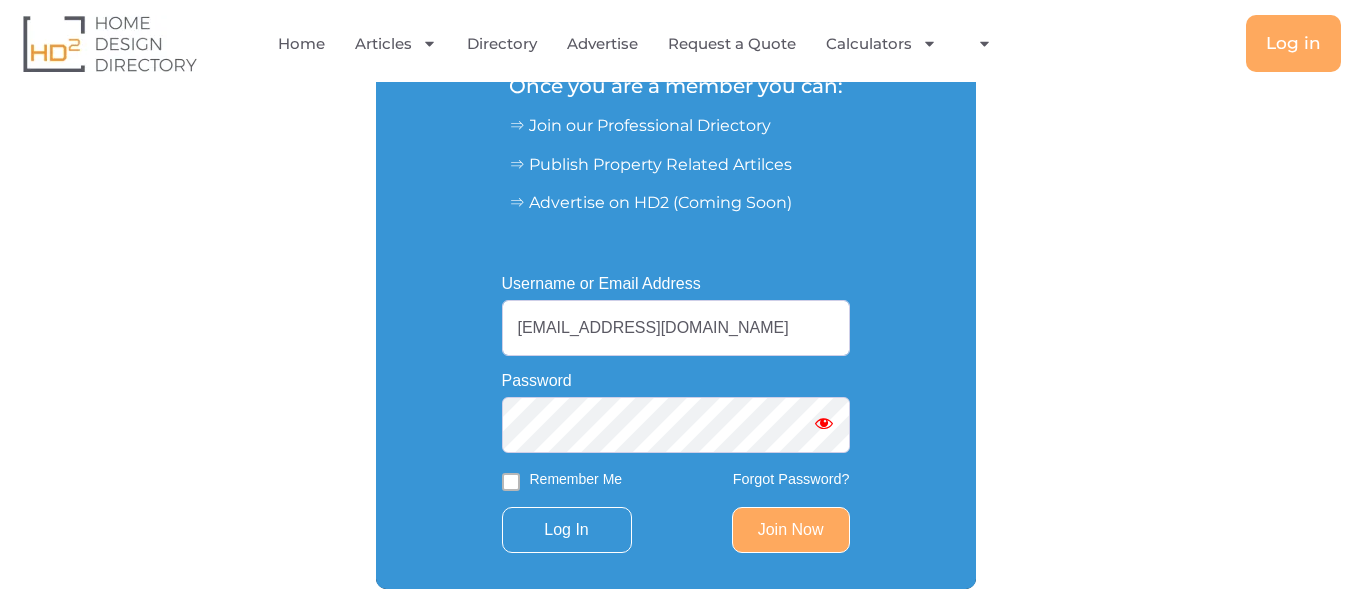 scroll, scrollTop: 359, scrollLeft: 0, axis: vertical 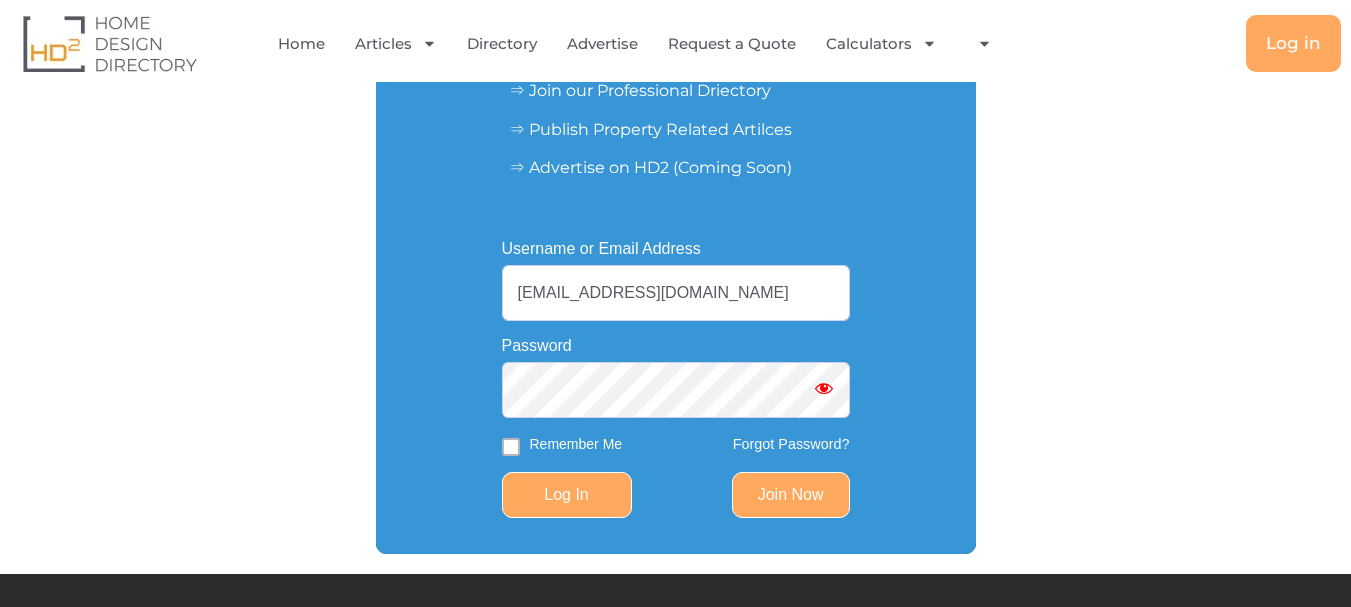 click on "Log In" at bounding box center (567, 495) 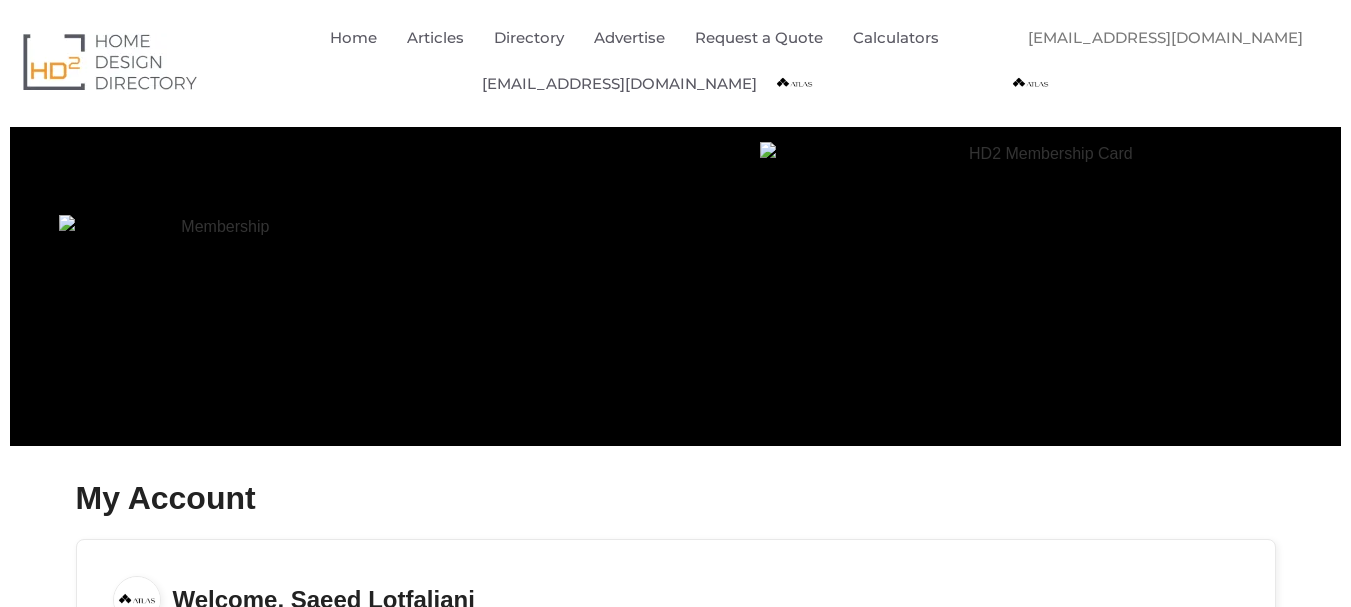 scroll, scrollTop: 0, scrollLeft: 0, axis: both 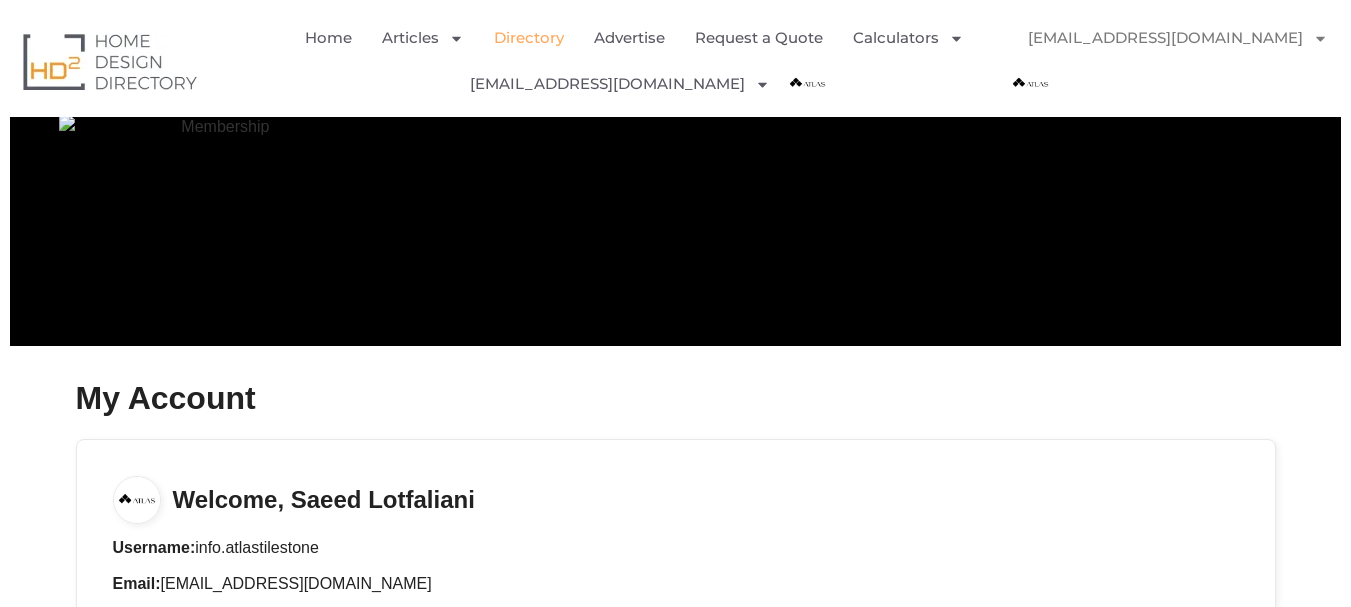click on "Directory" 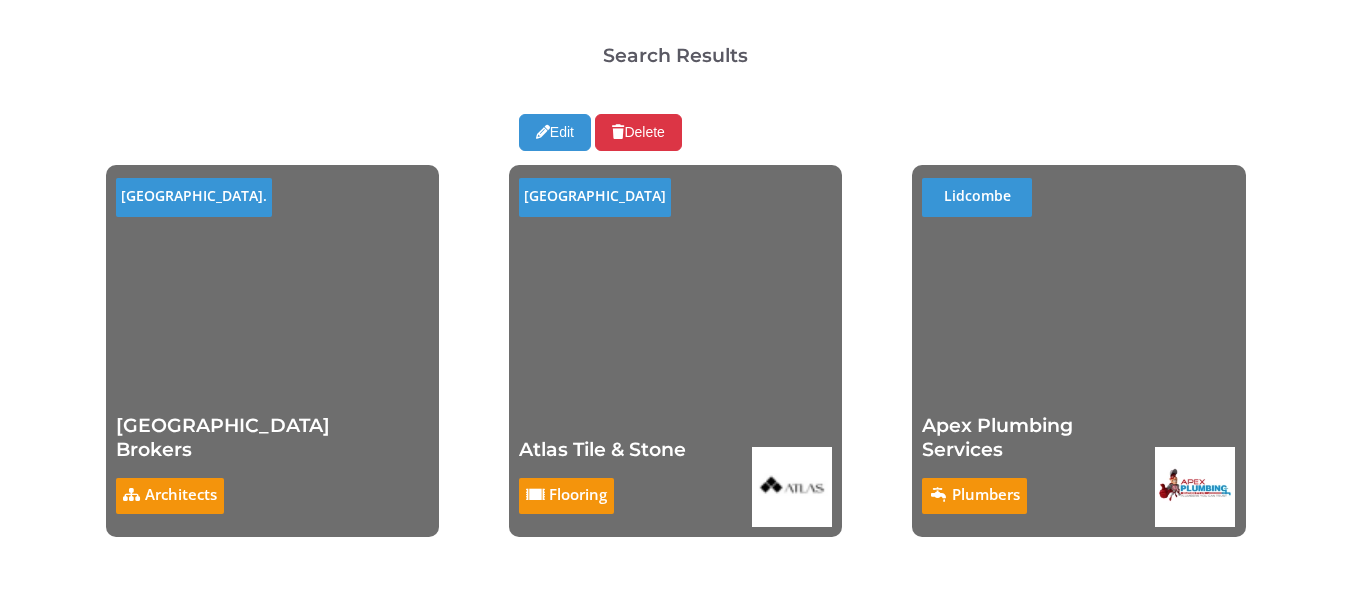 scroll, scrollTop: 700, scrollLeft: 0, axis: vertical 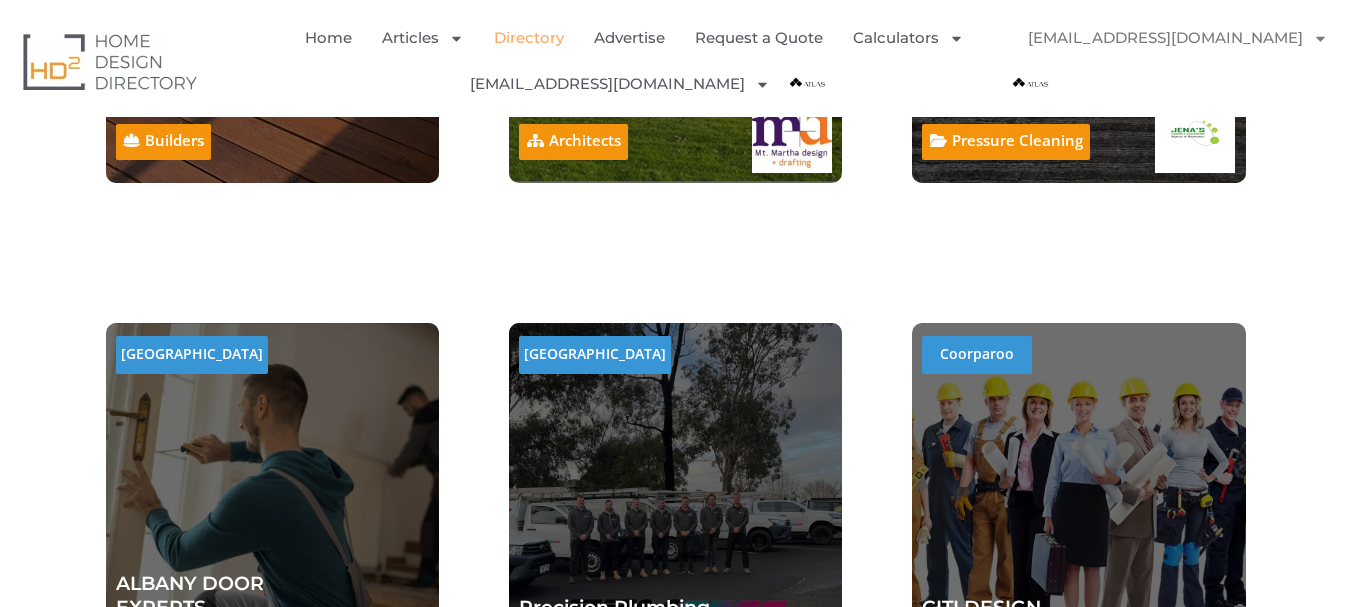 click on "info.atlastilestone@gmail.com" 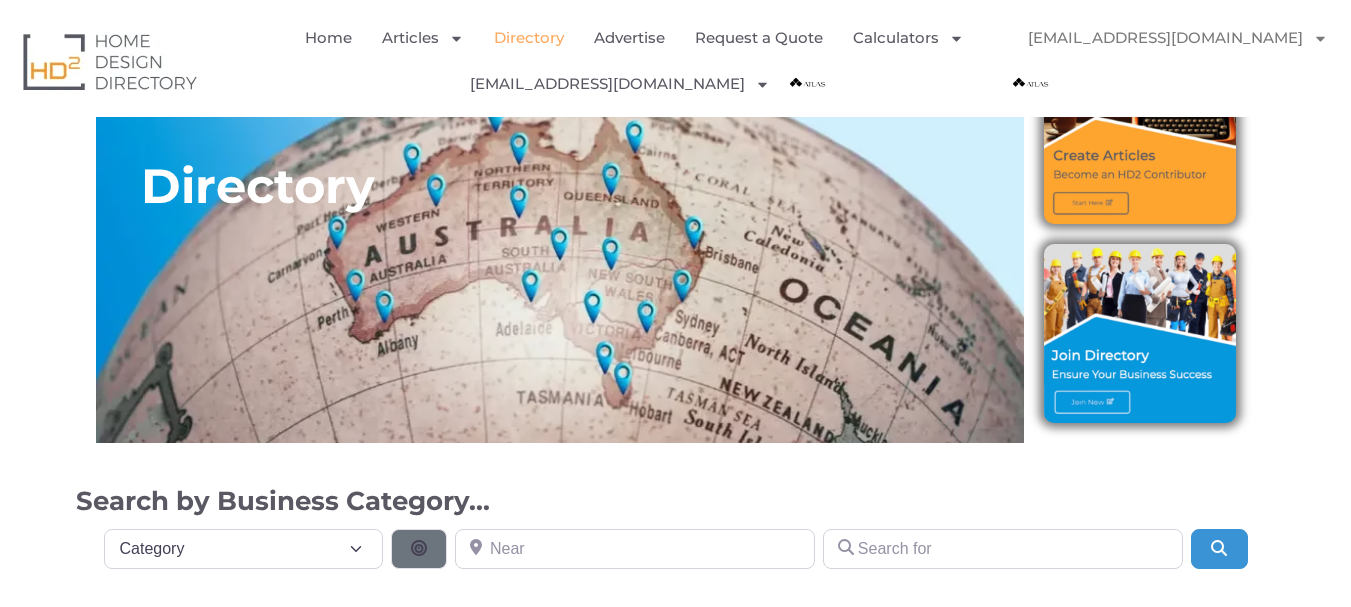scroll, scrollTop: 0, scrollLeft: 0, axis: both 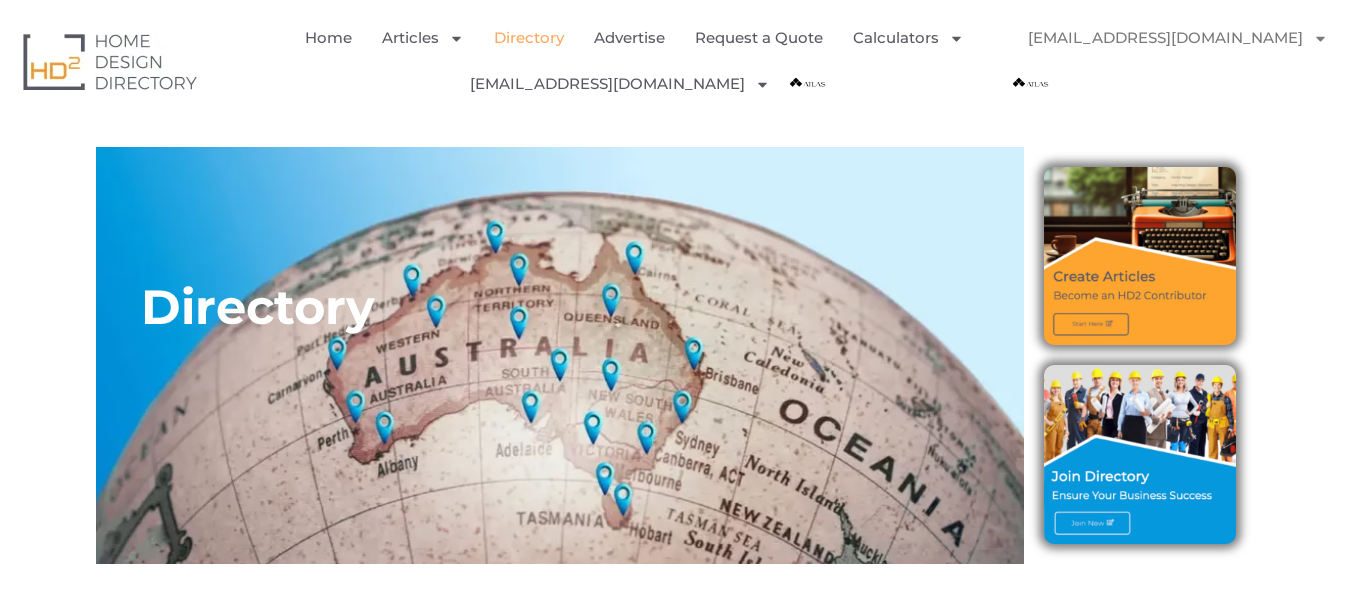 click on "info.atlastilestone@gmail.com" 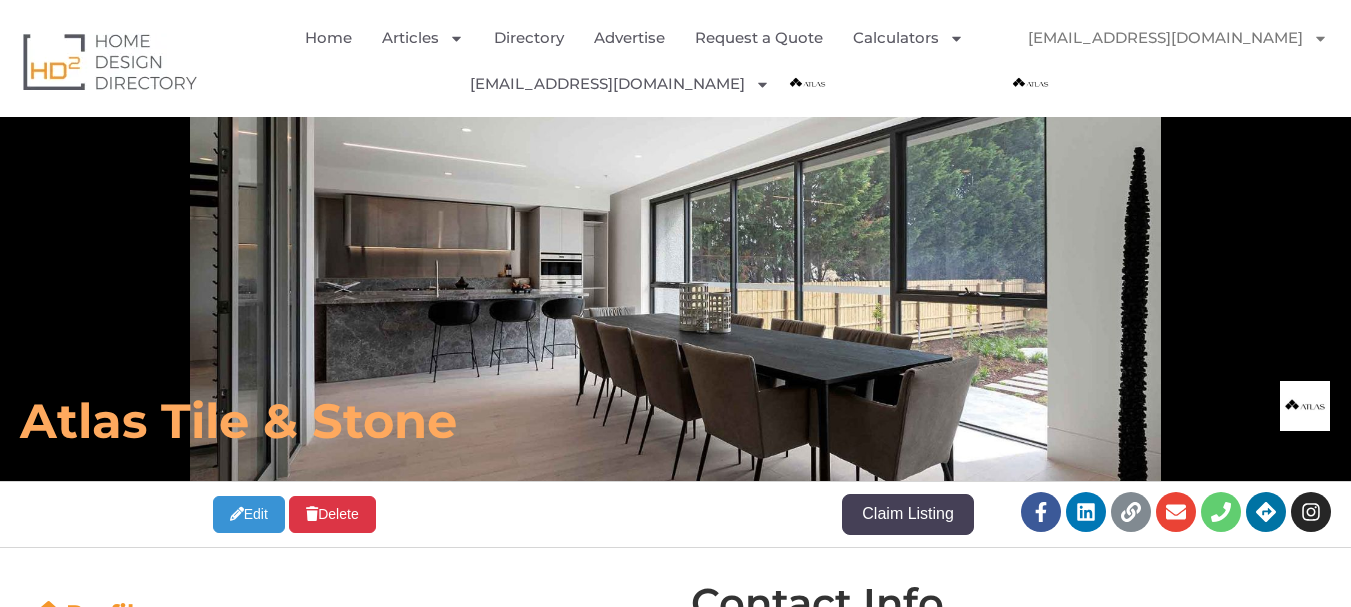 scroll, scrollTop: 0, scrollLeft: 0, axis: both 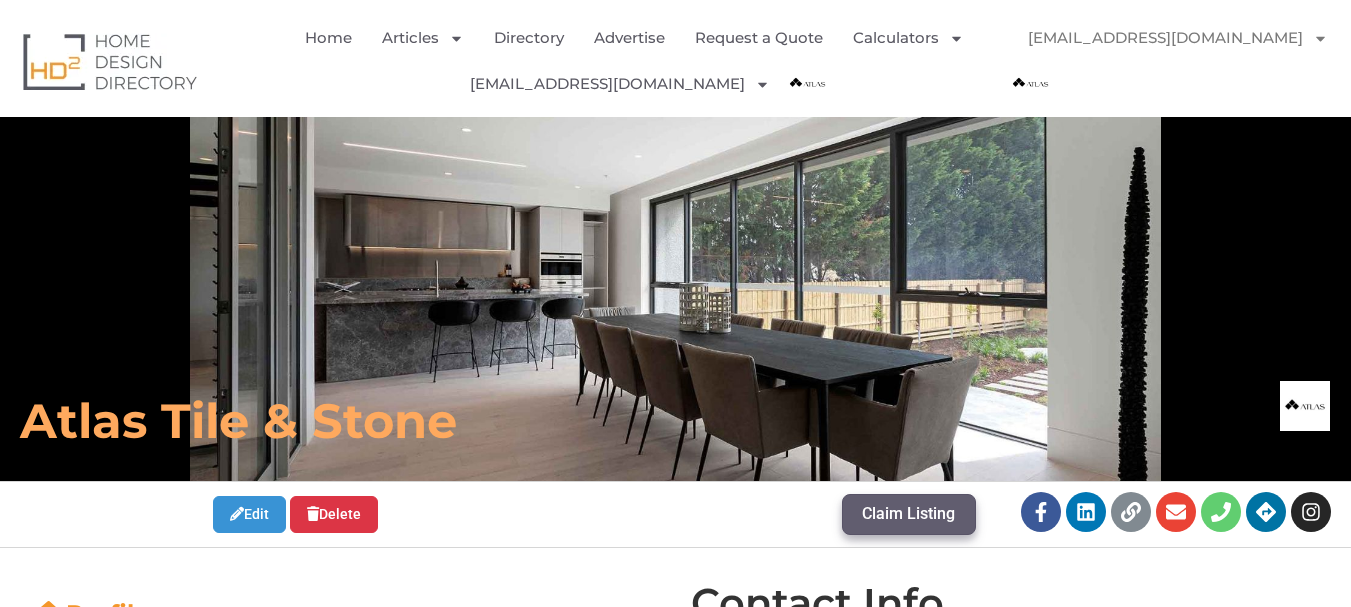 click on "Claim Listing" at bounding box center (908, 514) 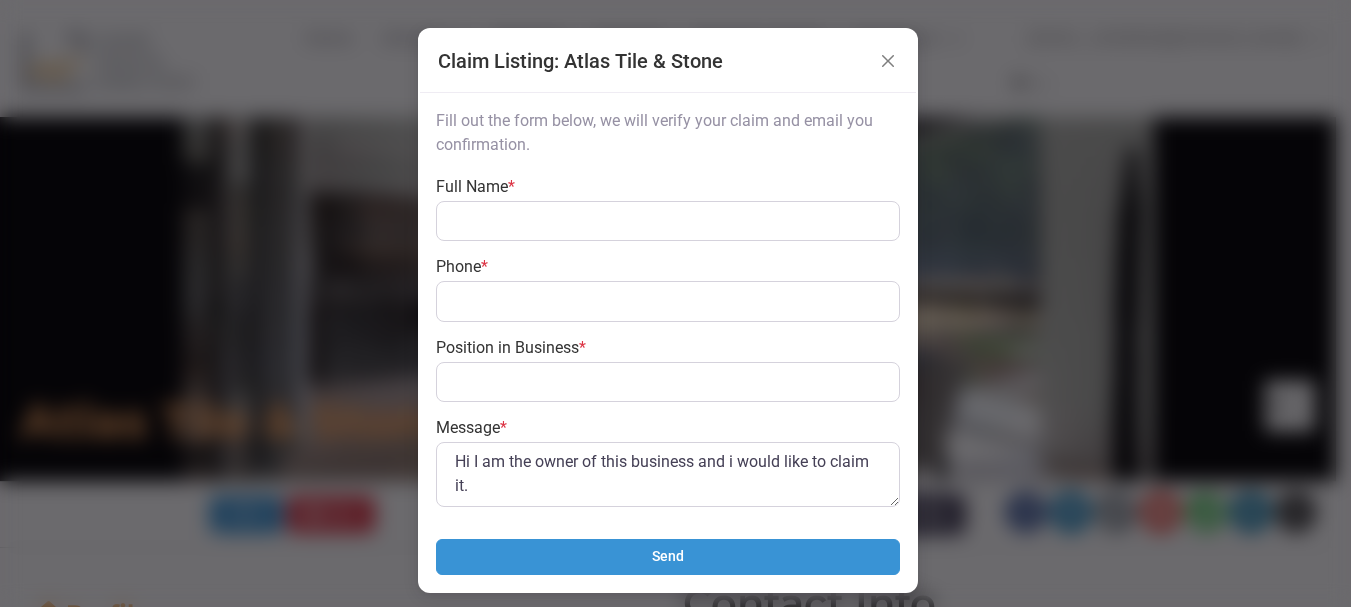 scroll, scrollTop: 18, scrollLeft: 0, axis: vertical 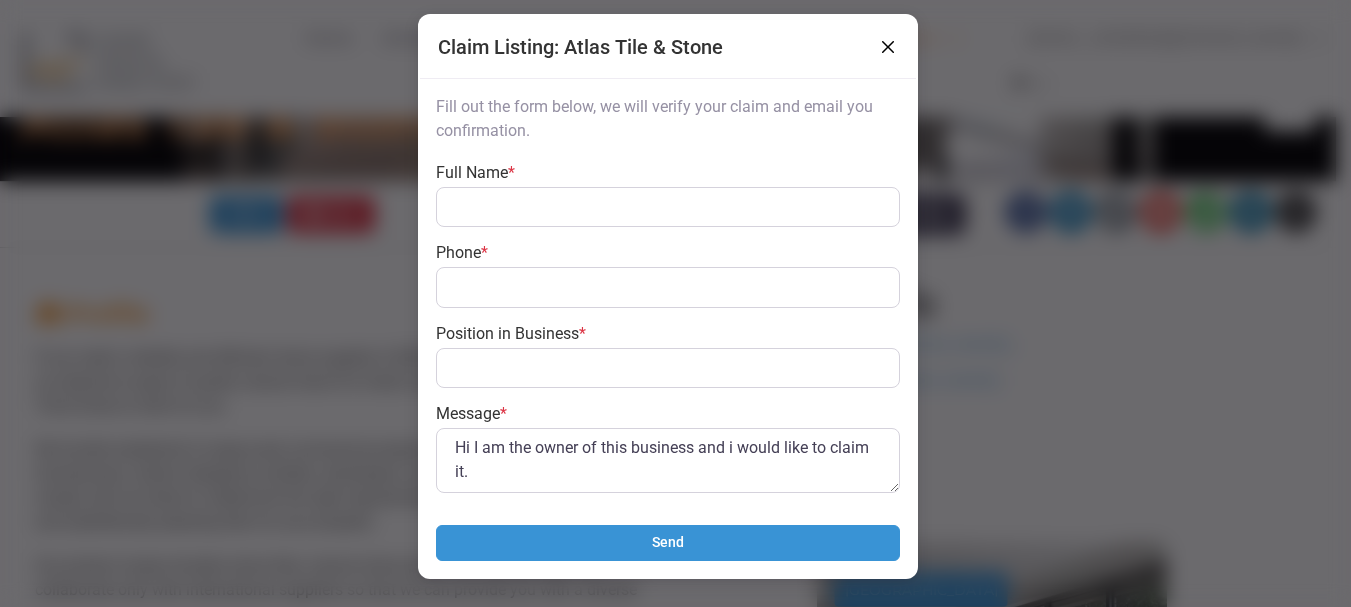 click at bounding box center (888, 47) 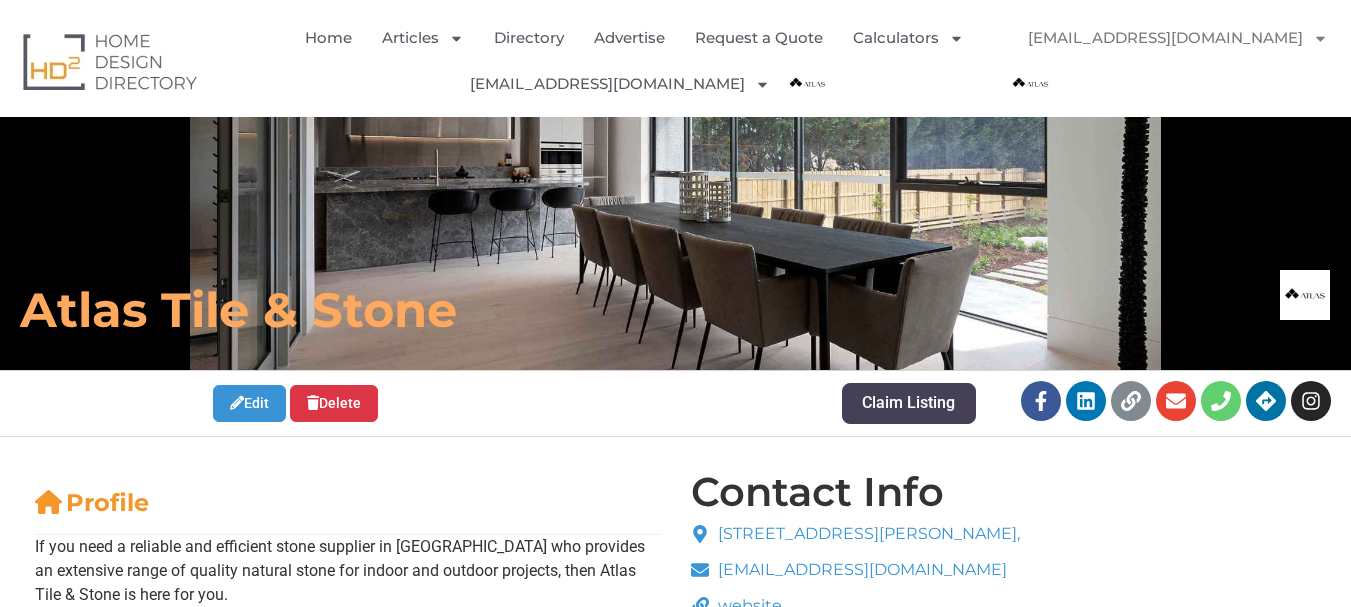 scroll, scrollTop: 0, scrollLeft: 0, axis: both 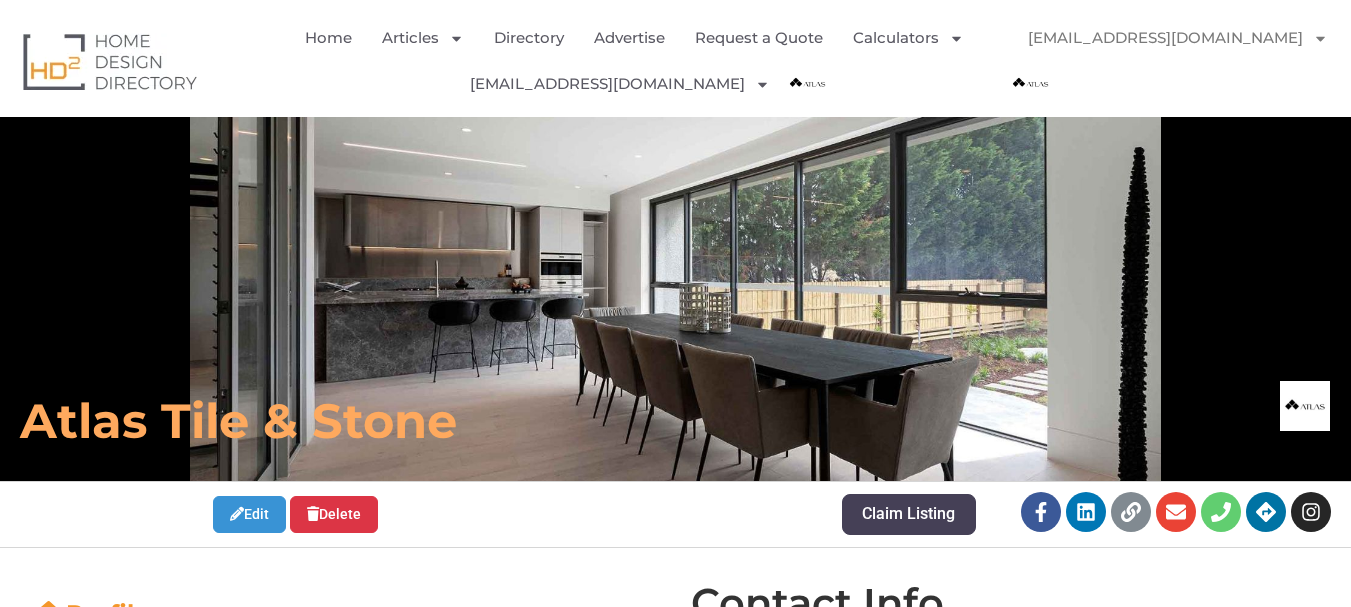 click on "info.atlastilestone@gmail.com" 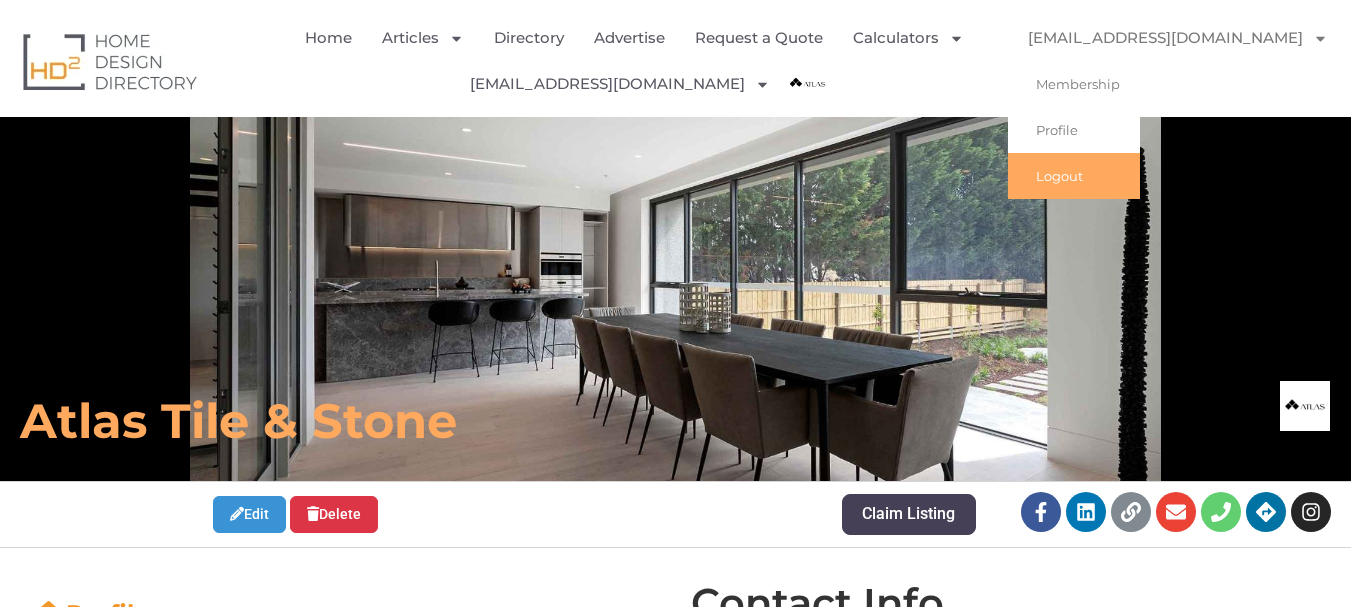 click on "Logout" 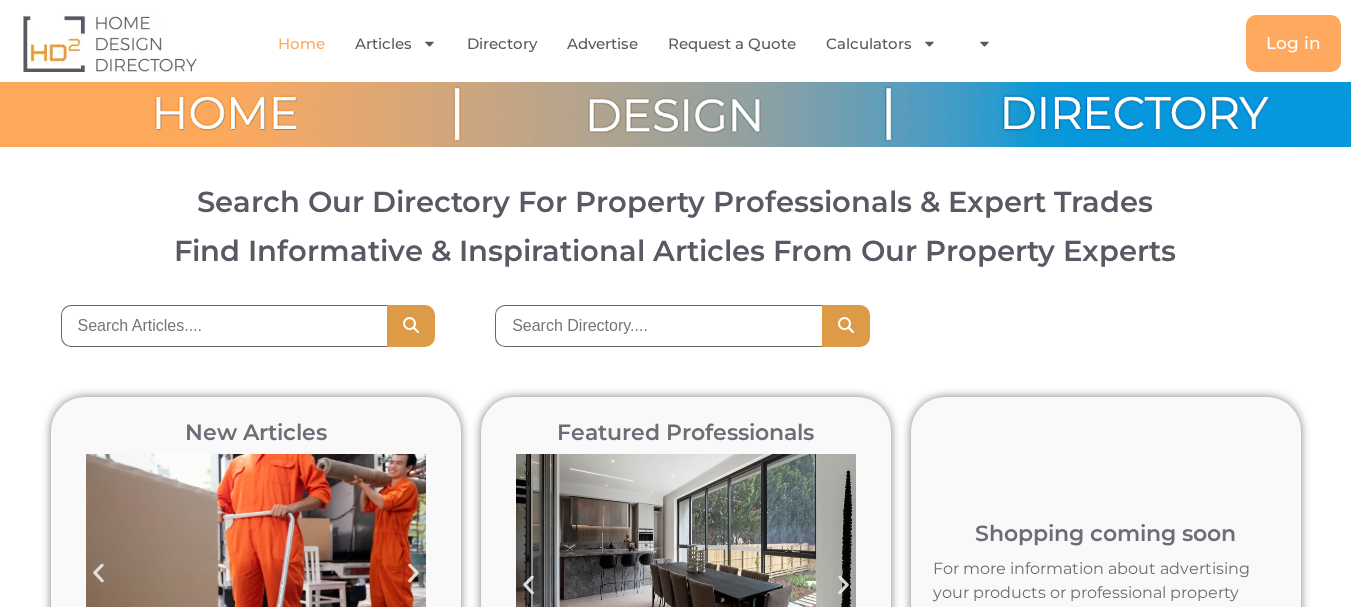 scroll, scrollTop: 0, scrollLeft: 0, axis: both 